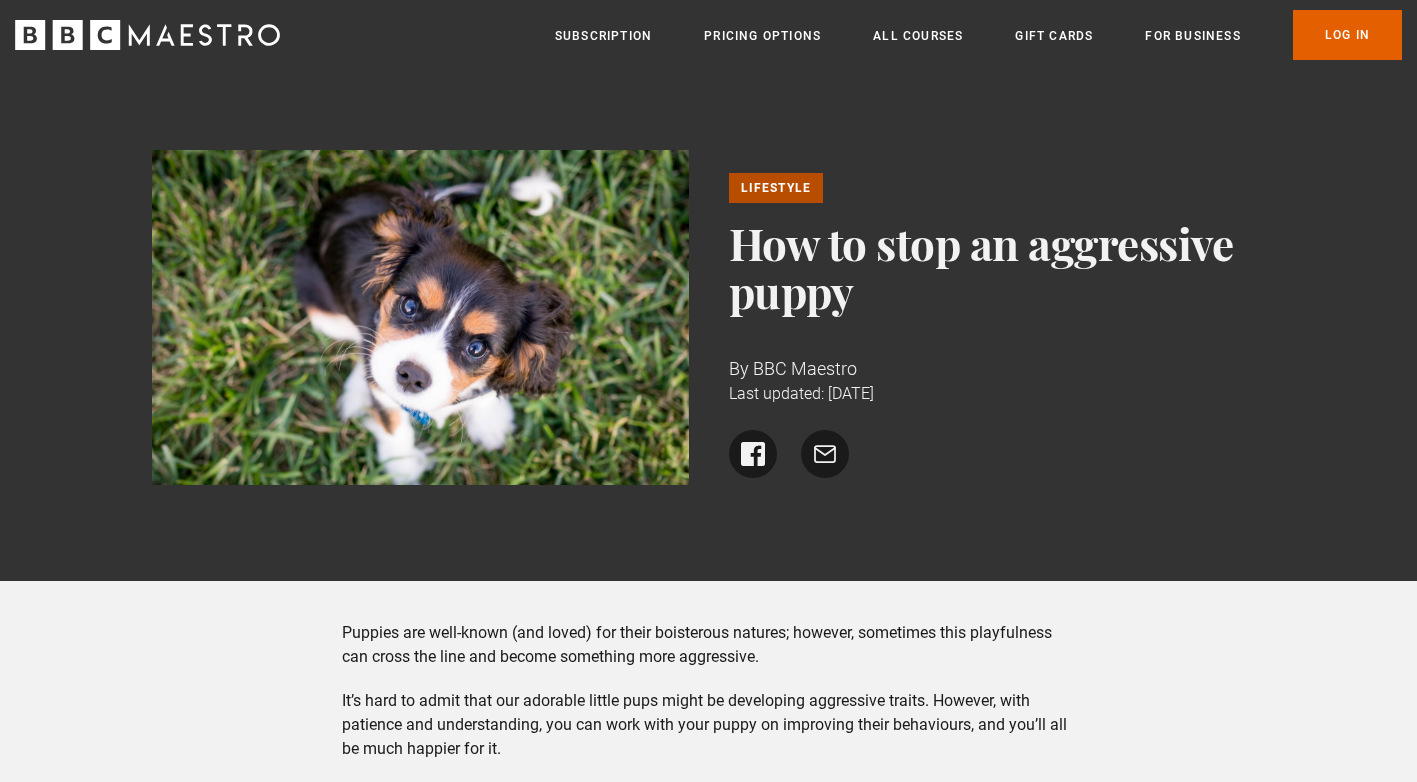 scroll, scrollTop: 400, scrollLeft: 0, axis: vertical 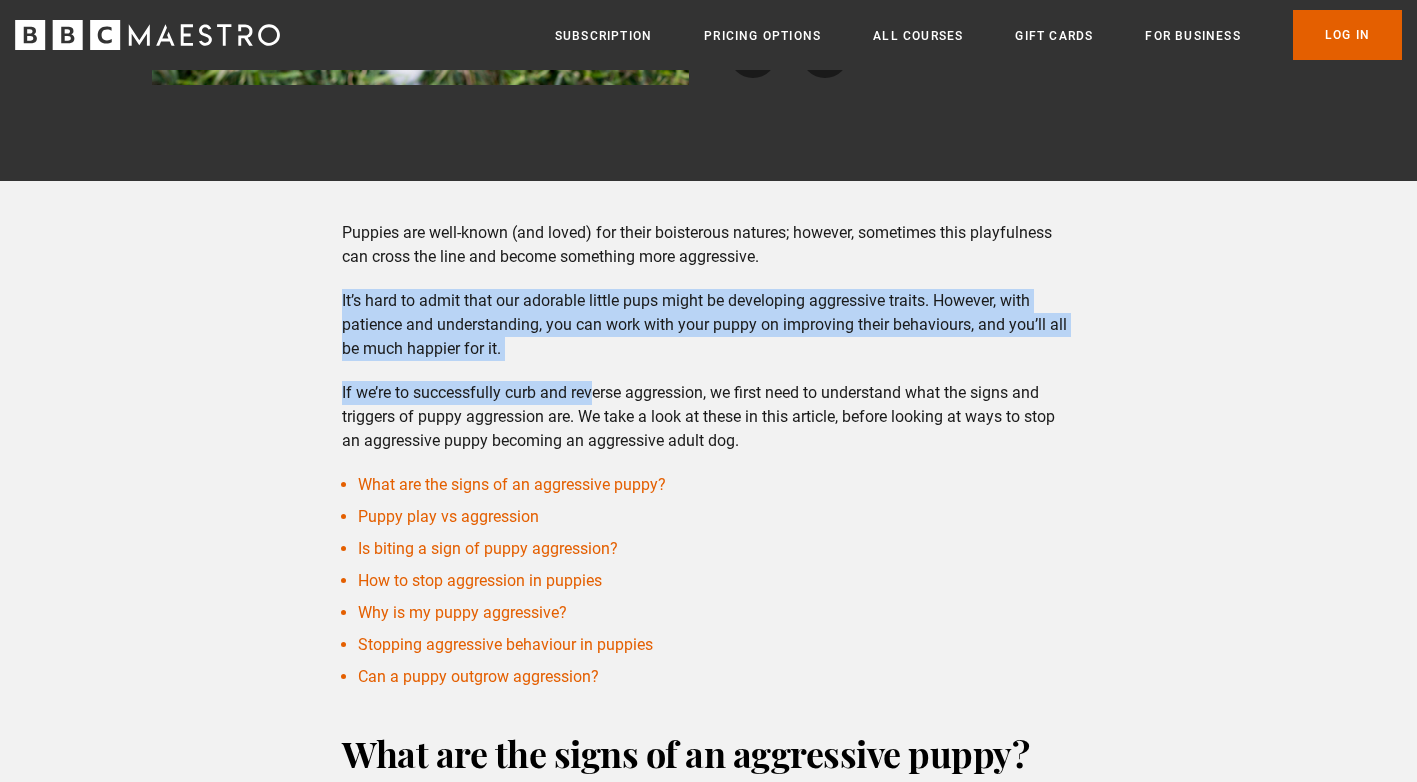 drag, startPoint x: 339, startPoint y: 293, endPoint x: 594, endPoint y: 362, distance: 264.1704 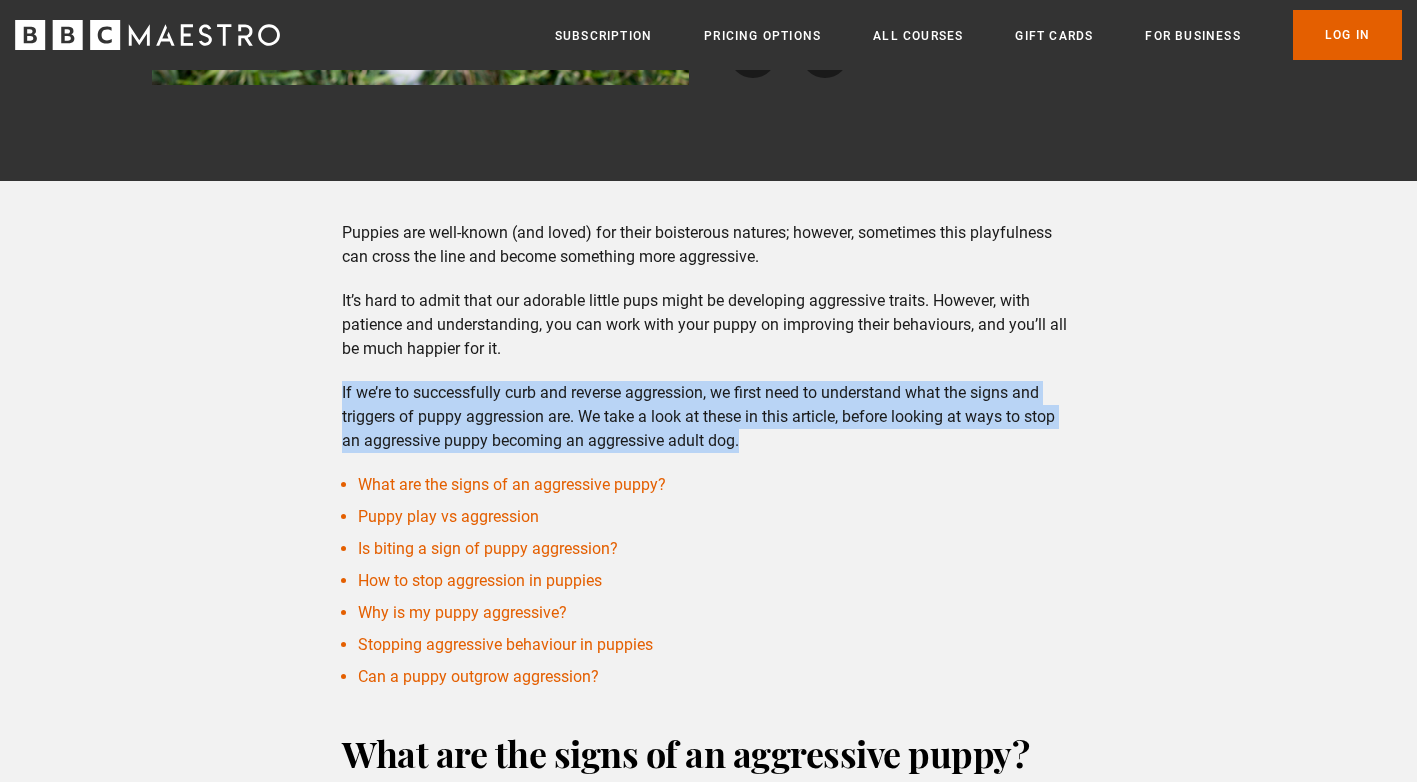 drag, startPoint x: 339, startPoint y: 387, endPoint x: 849, endPoint y: 451, distance: 514 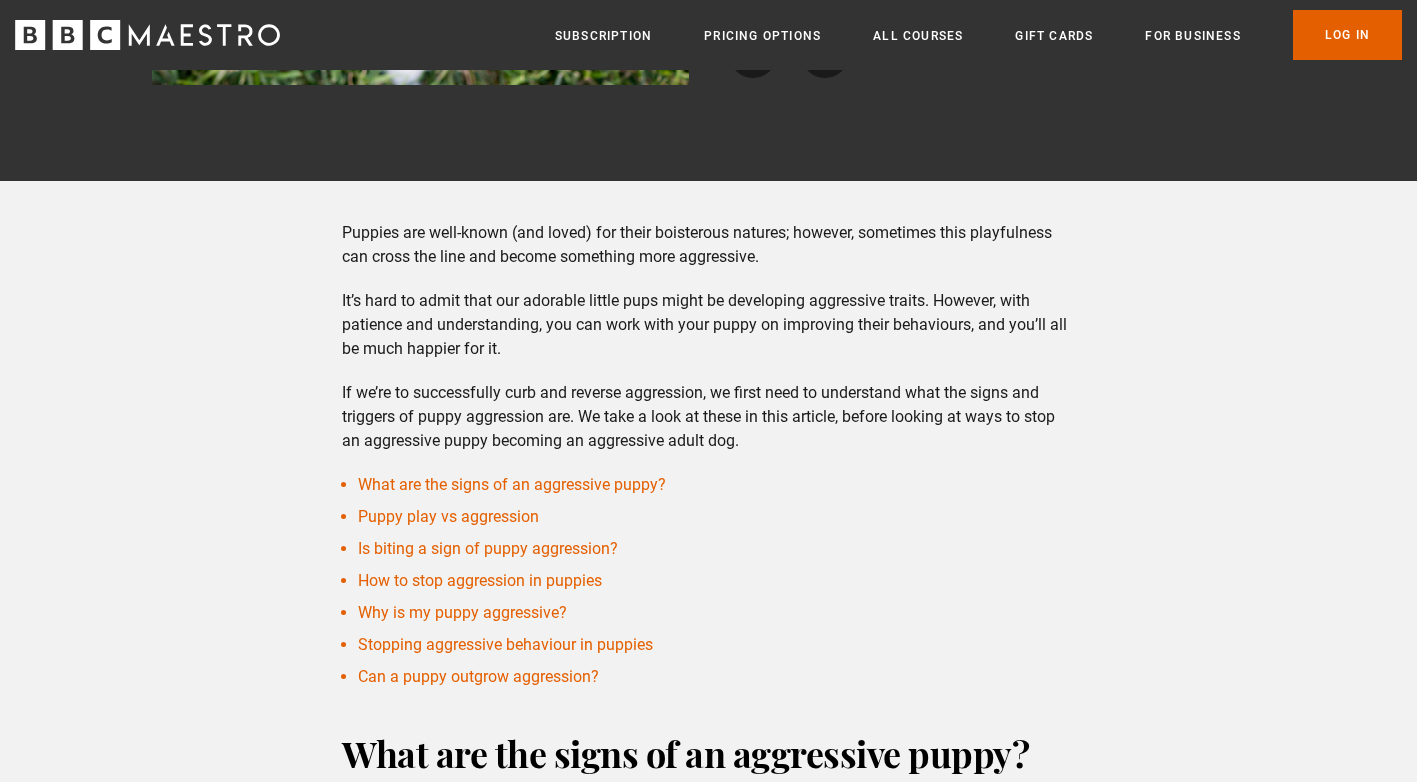 click on "Puppy play vs aggression" at bounding box center [716, 517] 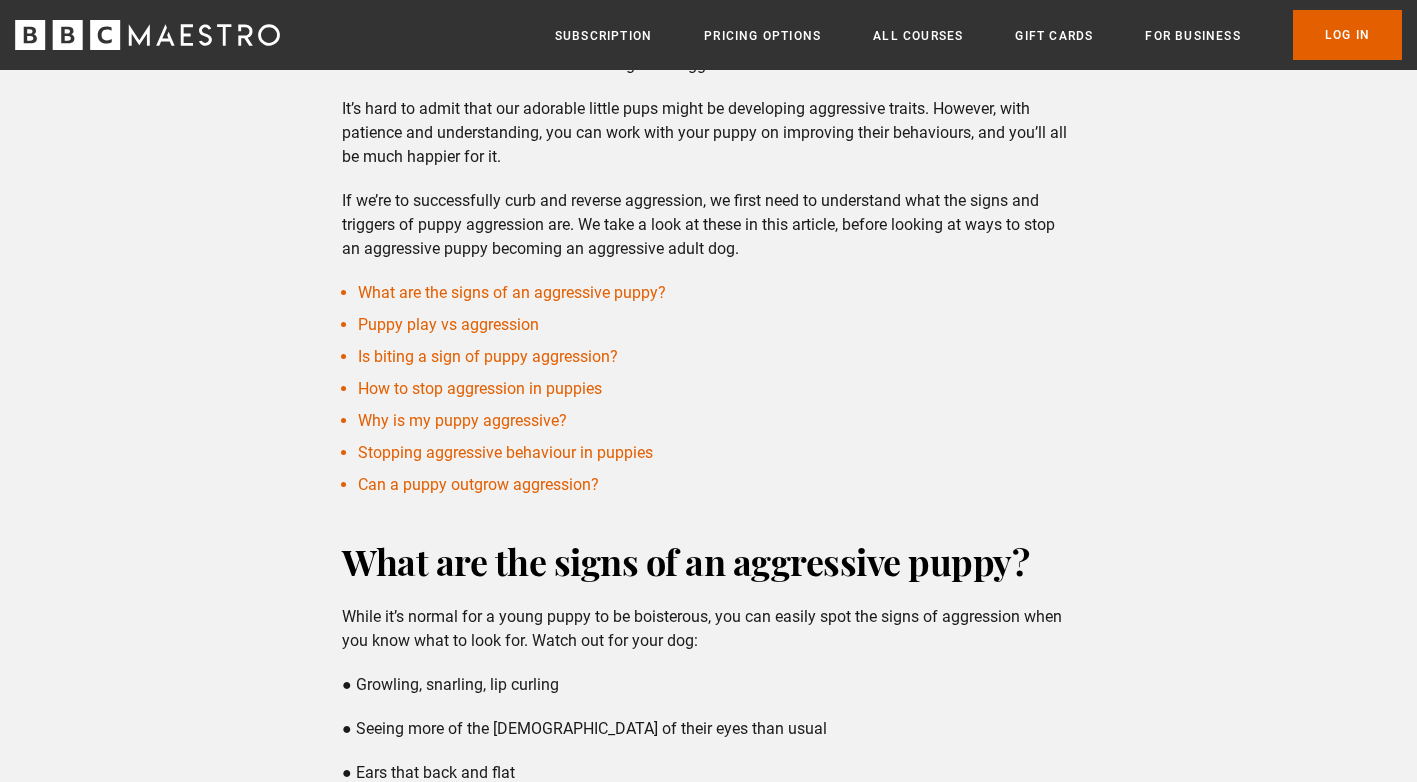 scroll, scrollTop: 600, scrollLeft: 0, axis: vertical 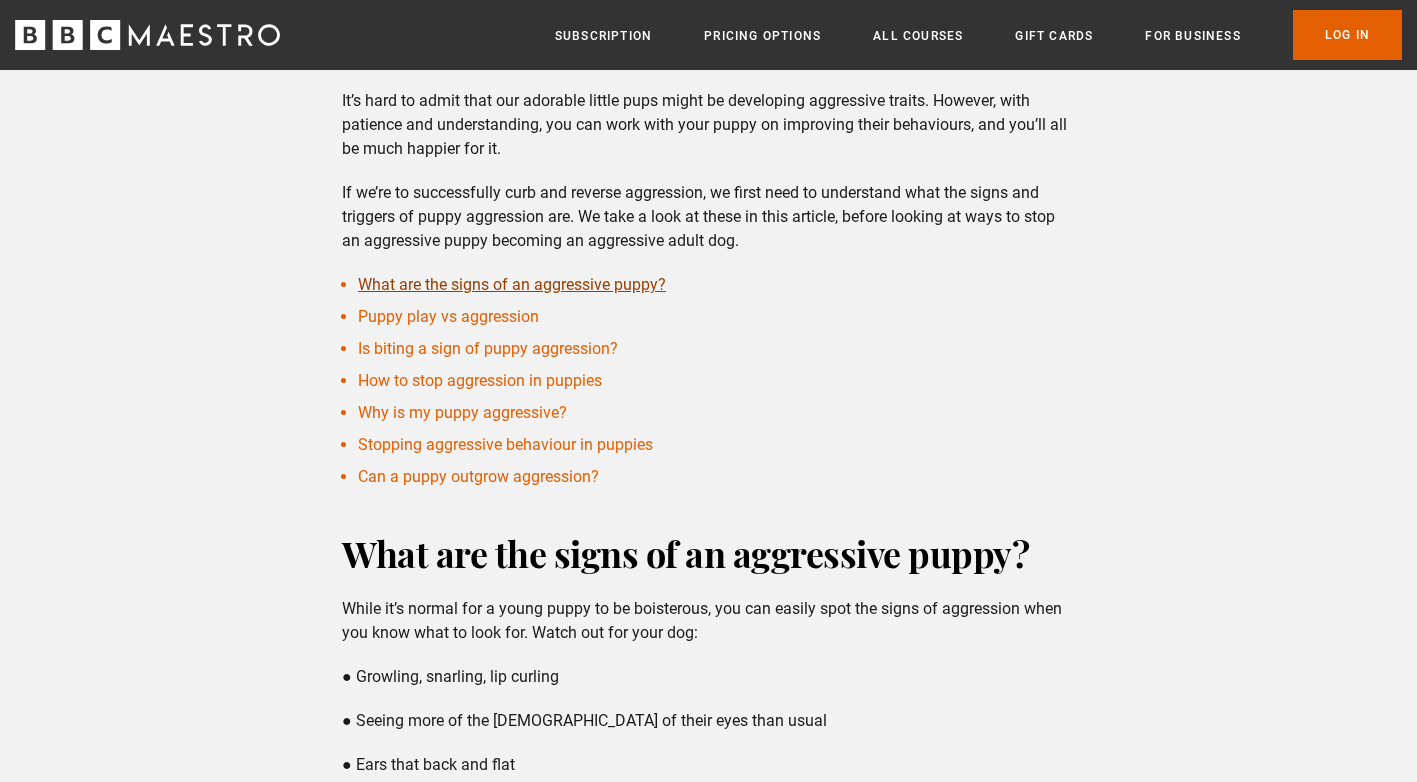 click on "What are the signs of an aggressive puppy?" at bounding box center (512, 284) 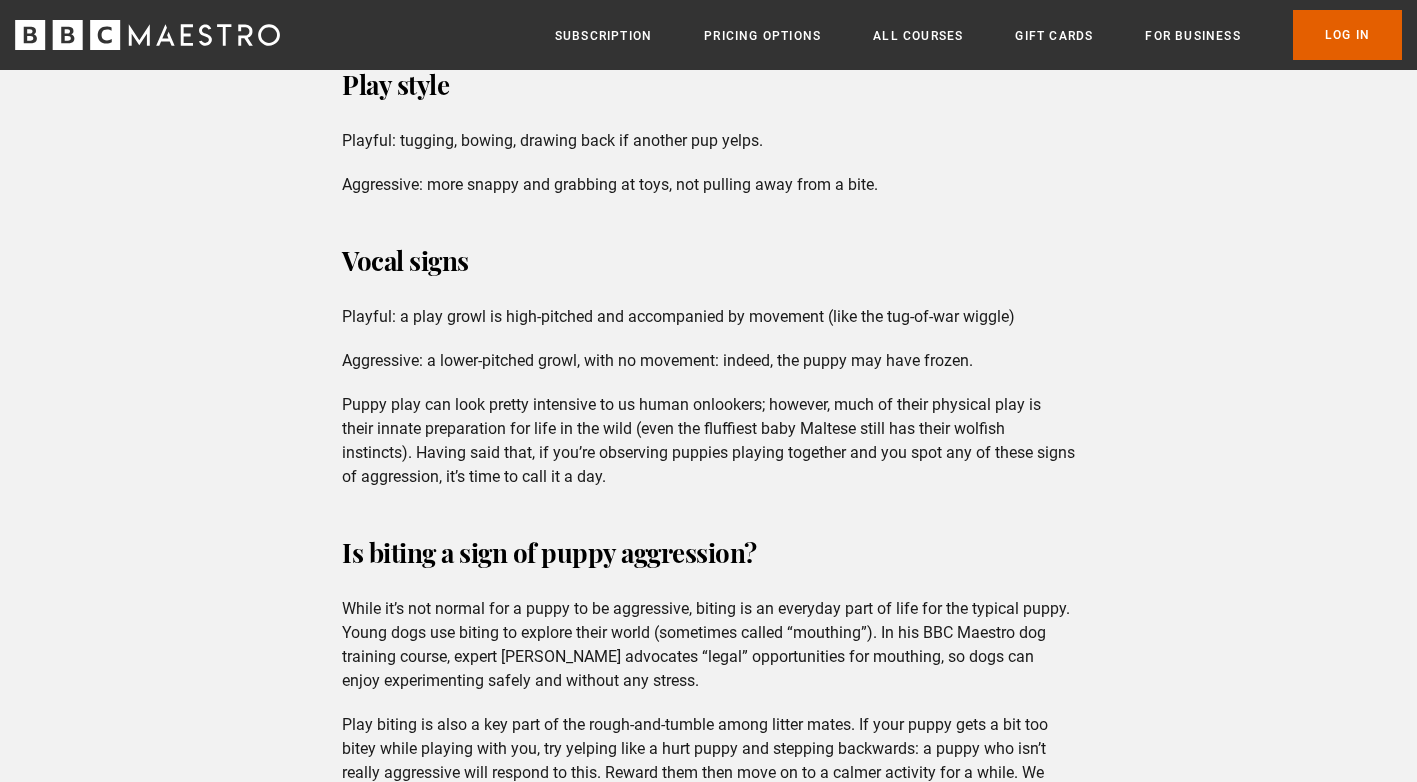 scroll, scrollTop: 2639, scrollLeft: 0, axis: vertical 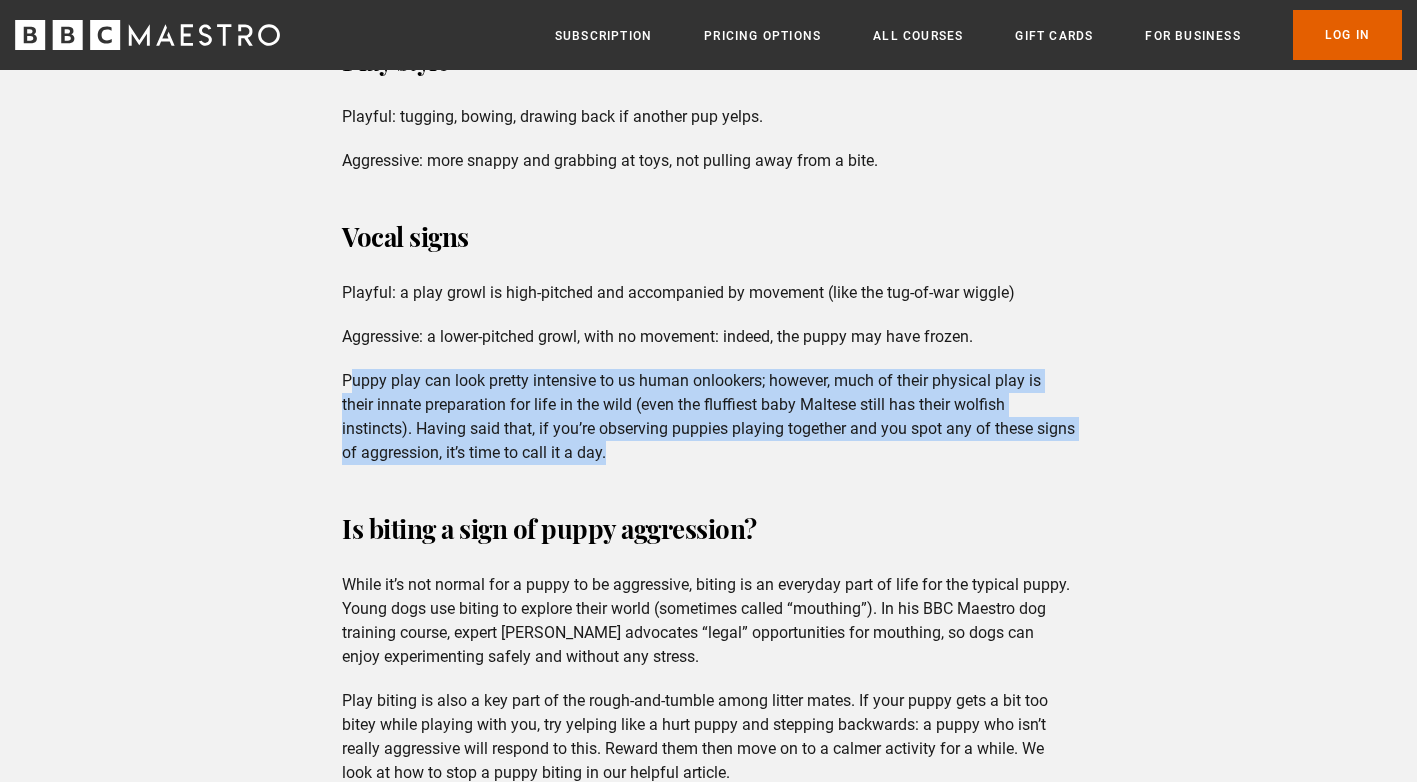 drag, startPoint x: 348, startPoint y: 379, endPoint x: 825, endPoint y: 456, distance: 483.17493 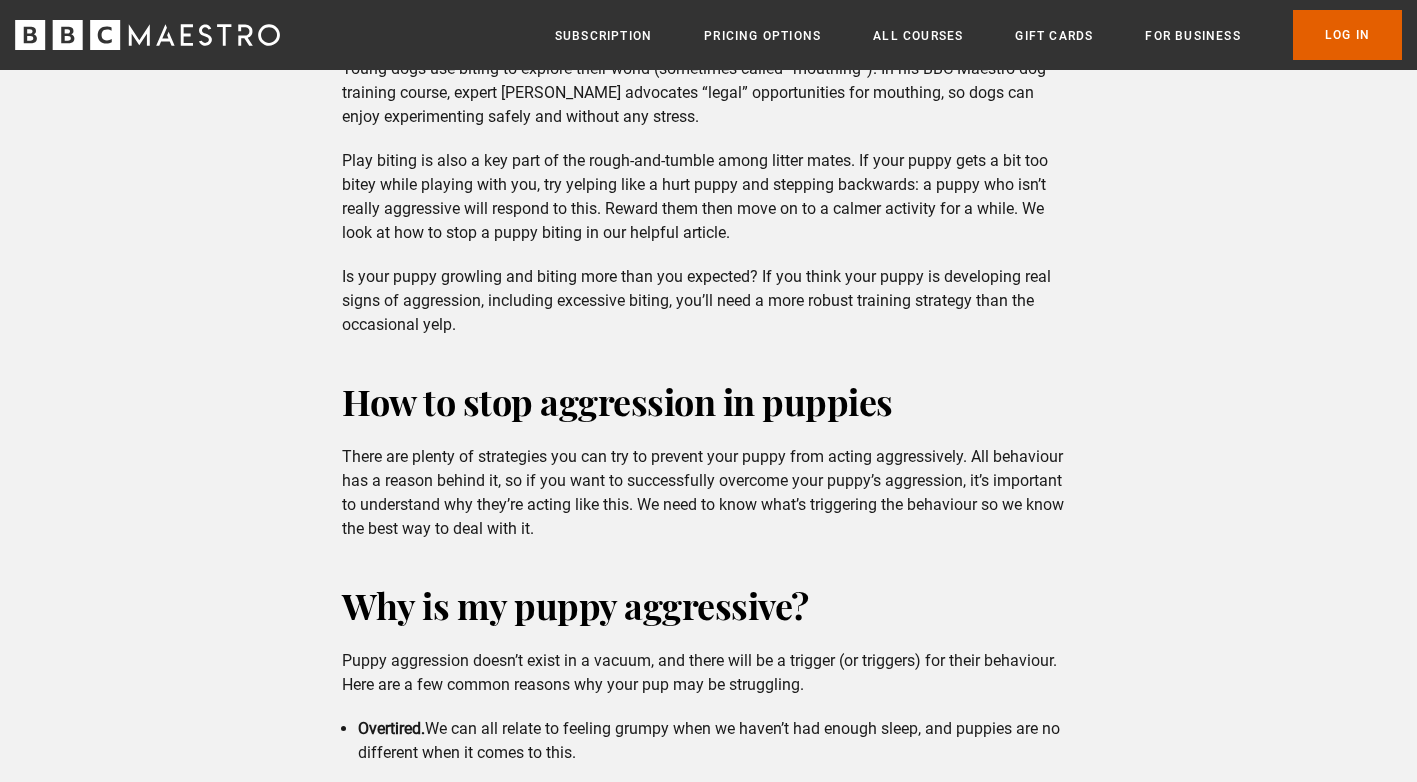 scroll, scrollTop: 3239, scrollLeft: 0, axis: vertical 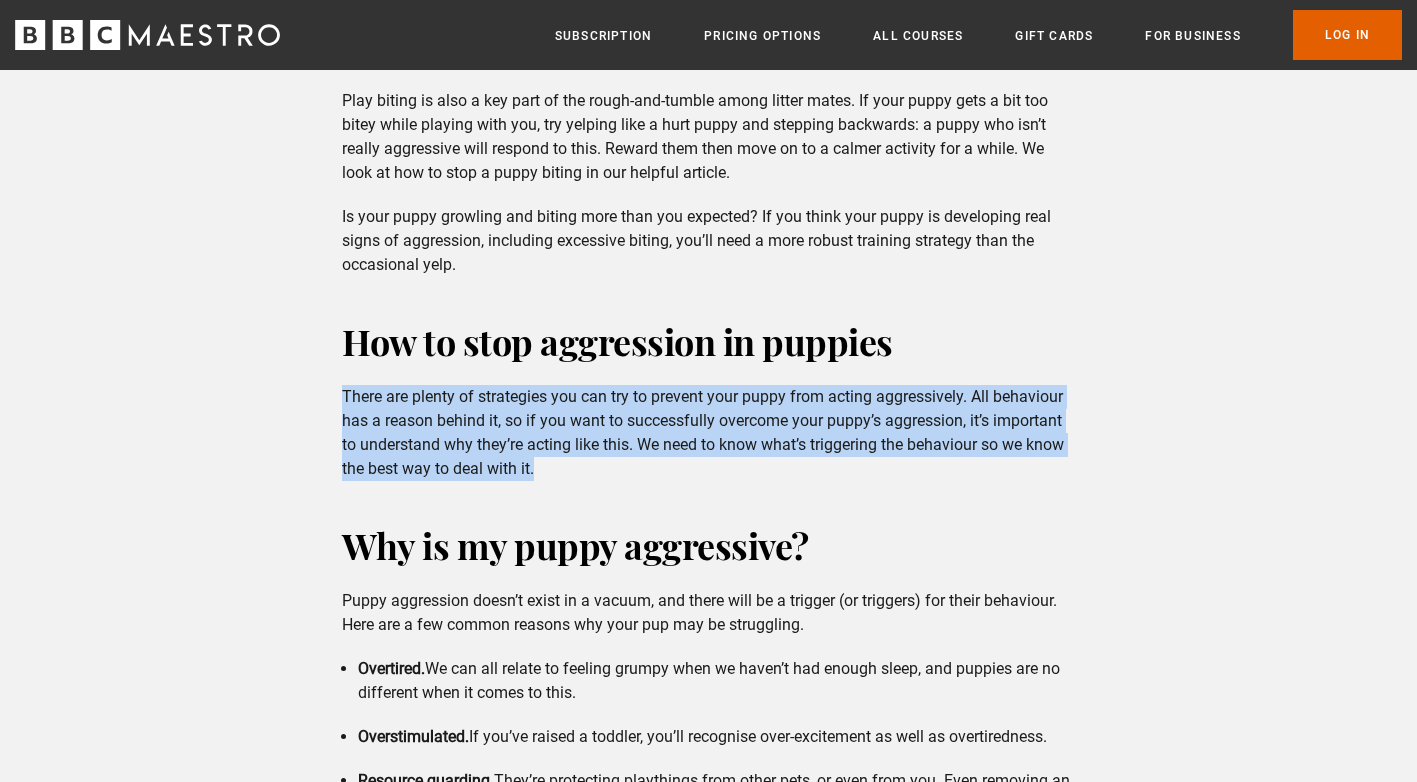 drag, startPoint x: 347, startPoint y: 402, endPoint x: 591, endPoint y: 474, distance: 254.40126 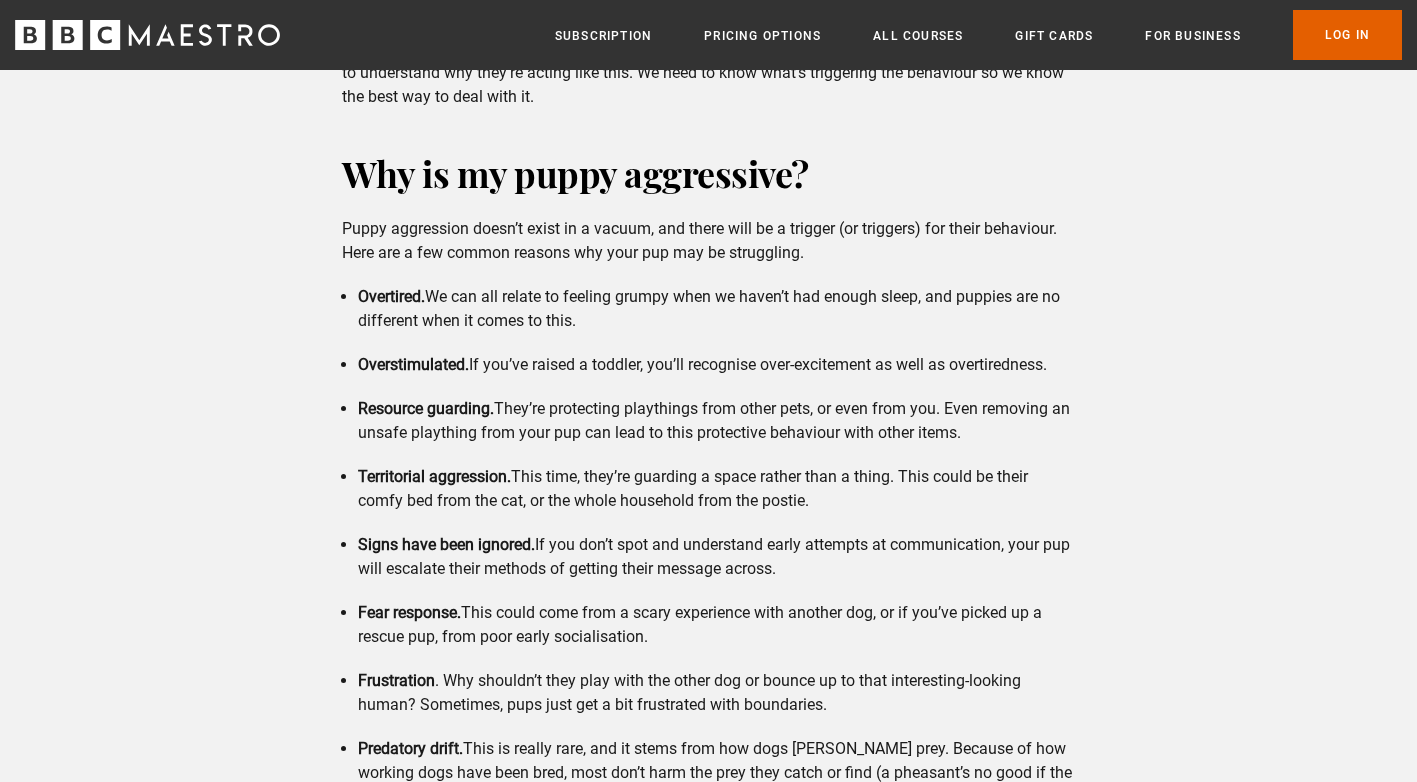 scroll, scrollTop: 3639, scrollLeft: 0, axis: vertical 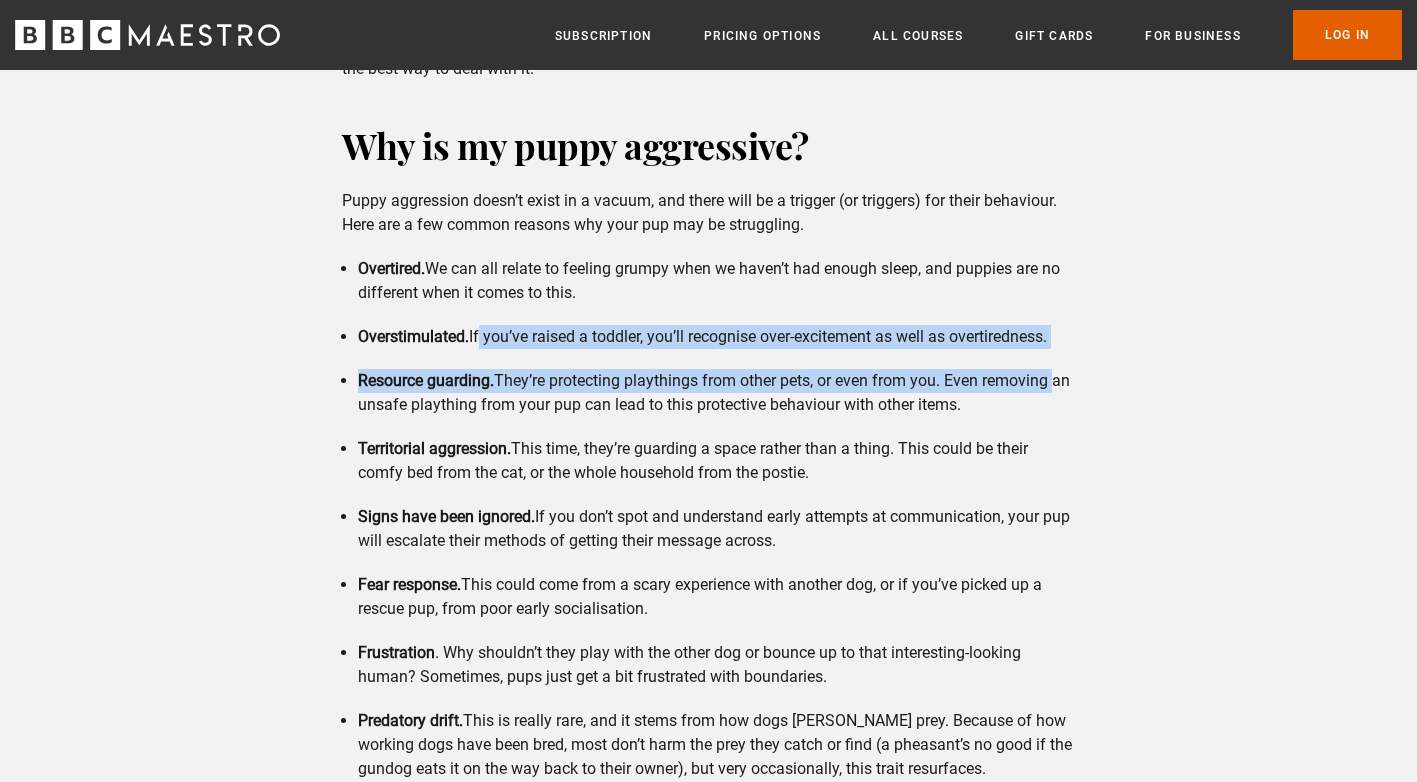 drag, startPoint x: 478, startPoint y: 341, endPoint x: 1154, endPoint y: 356, distance: 676.1664 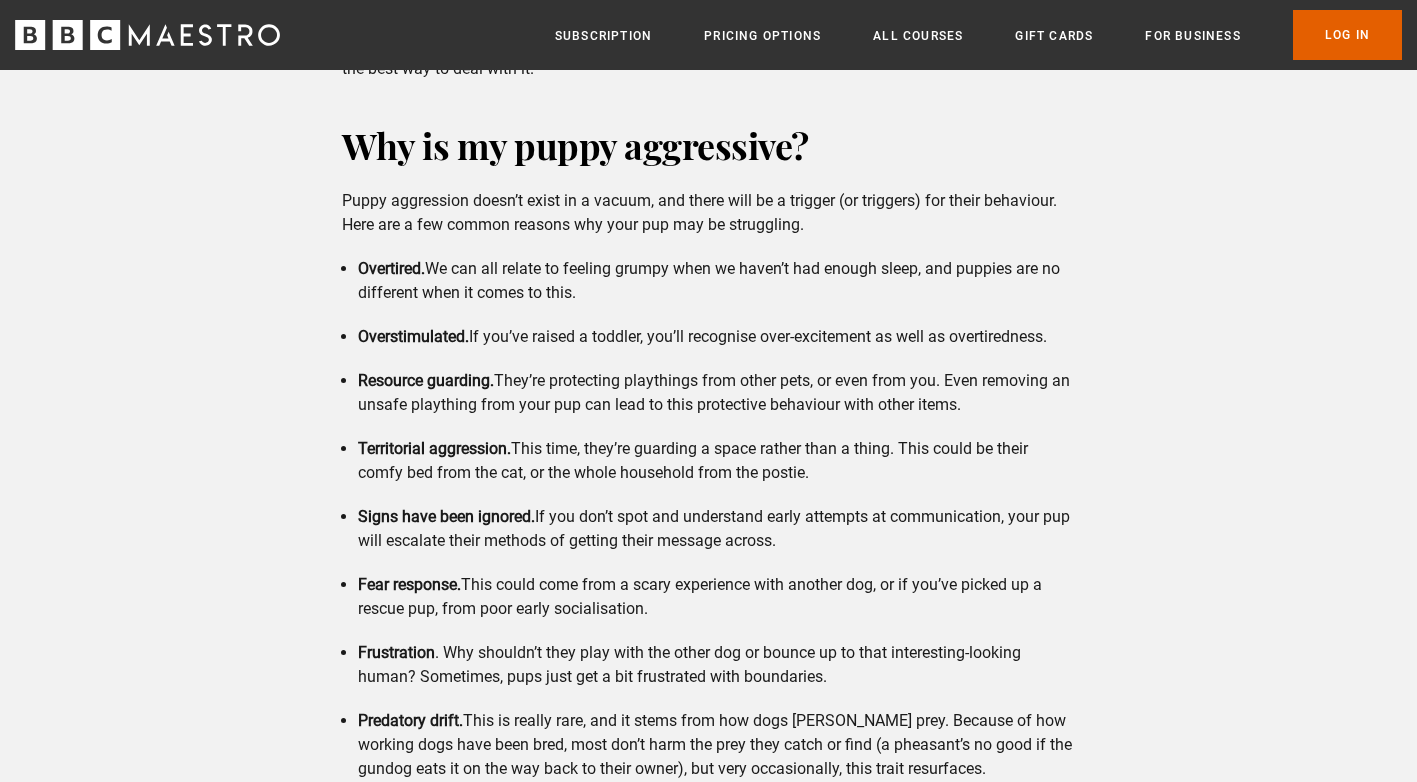 drag, startPoint x: 509, startPoint y: 381, endPoint x: 1078, endPoint y: 400, distance: 569.31714 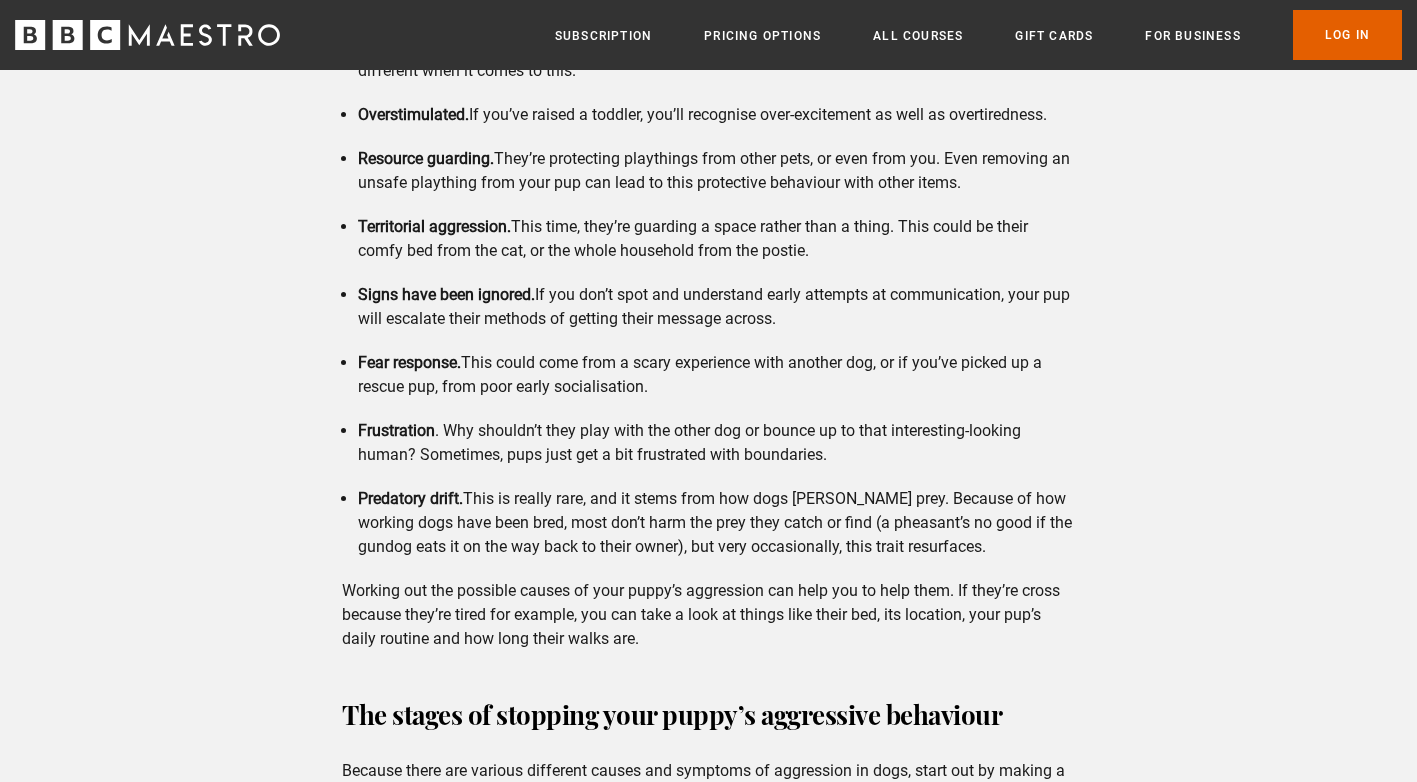 scroll, scrollTop: 3939, scrollLeft: 0, axis: vertical 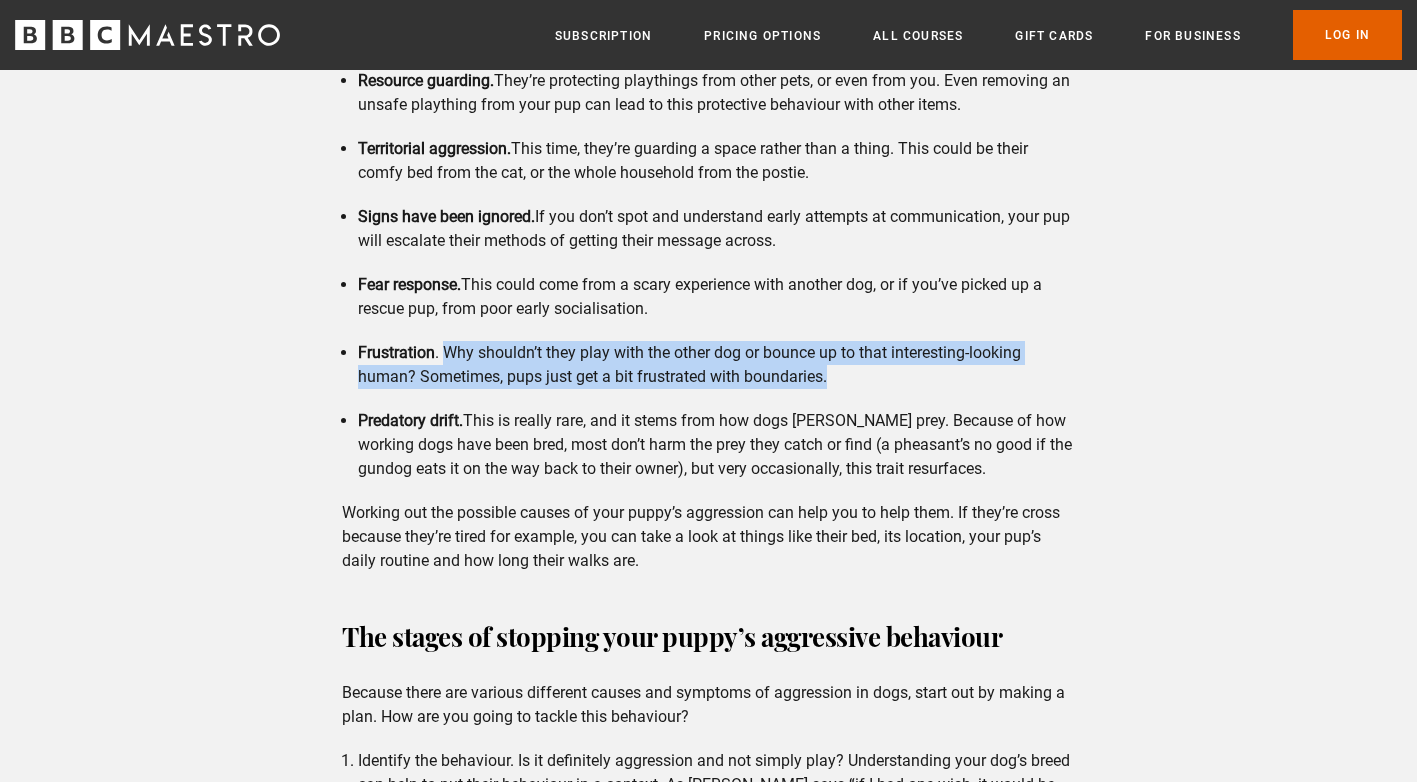 drag, startPoint x: 860, startPoint y: 372, endPoint x: 451, endPoint y: 350, distance: 409.59125 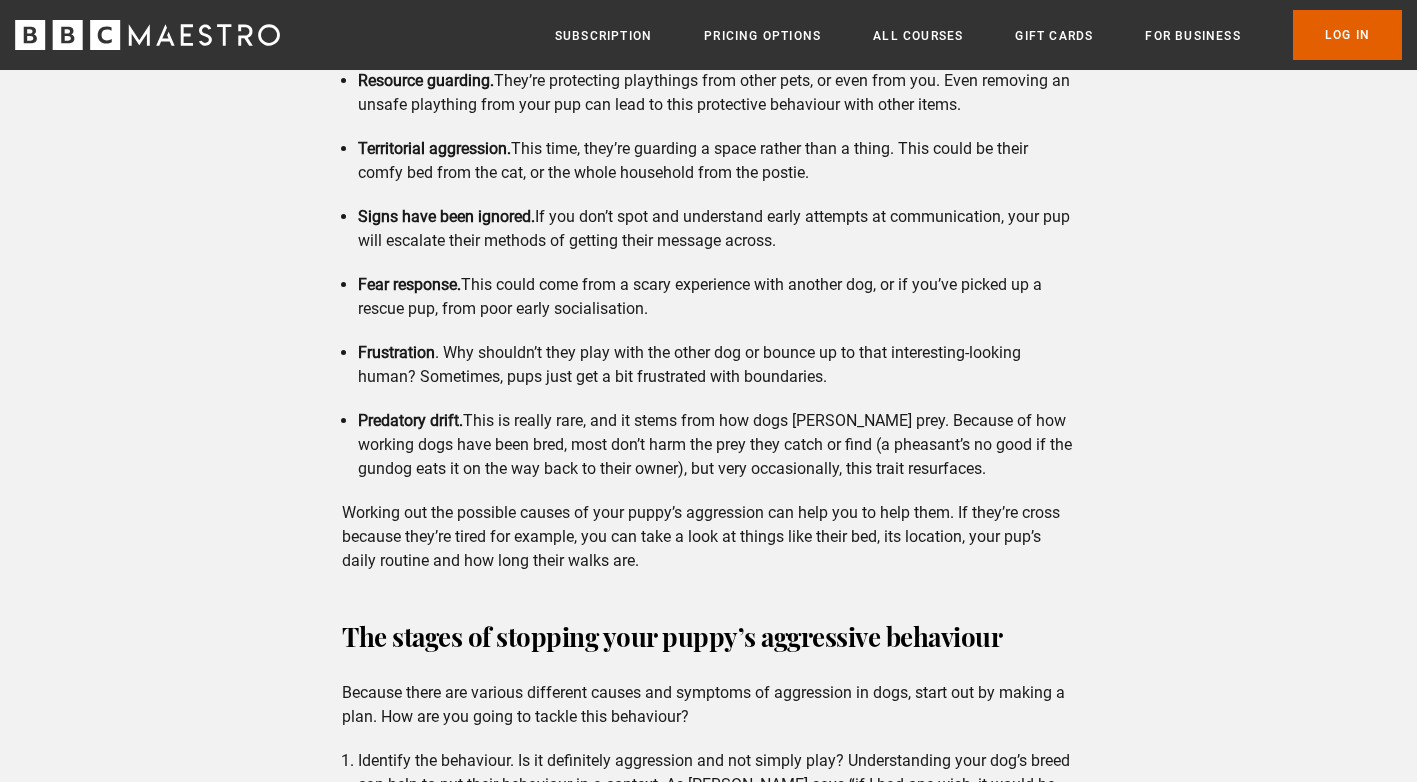 click on "Predatory drift.  This is really rare, and it stems from how dogs [PERSON_NAME] prey. Because of how working dogs have been bred, most don’t harm the prey they catch or find (a pheasant’s no good if the gundog eats it on the way back to their owner), but very occasionally, this trait resurfaces." at bounding box center (716, 445) 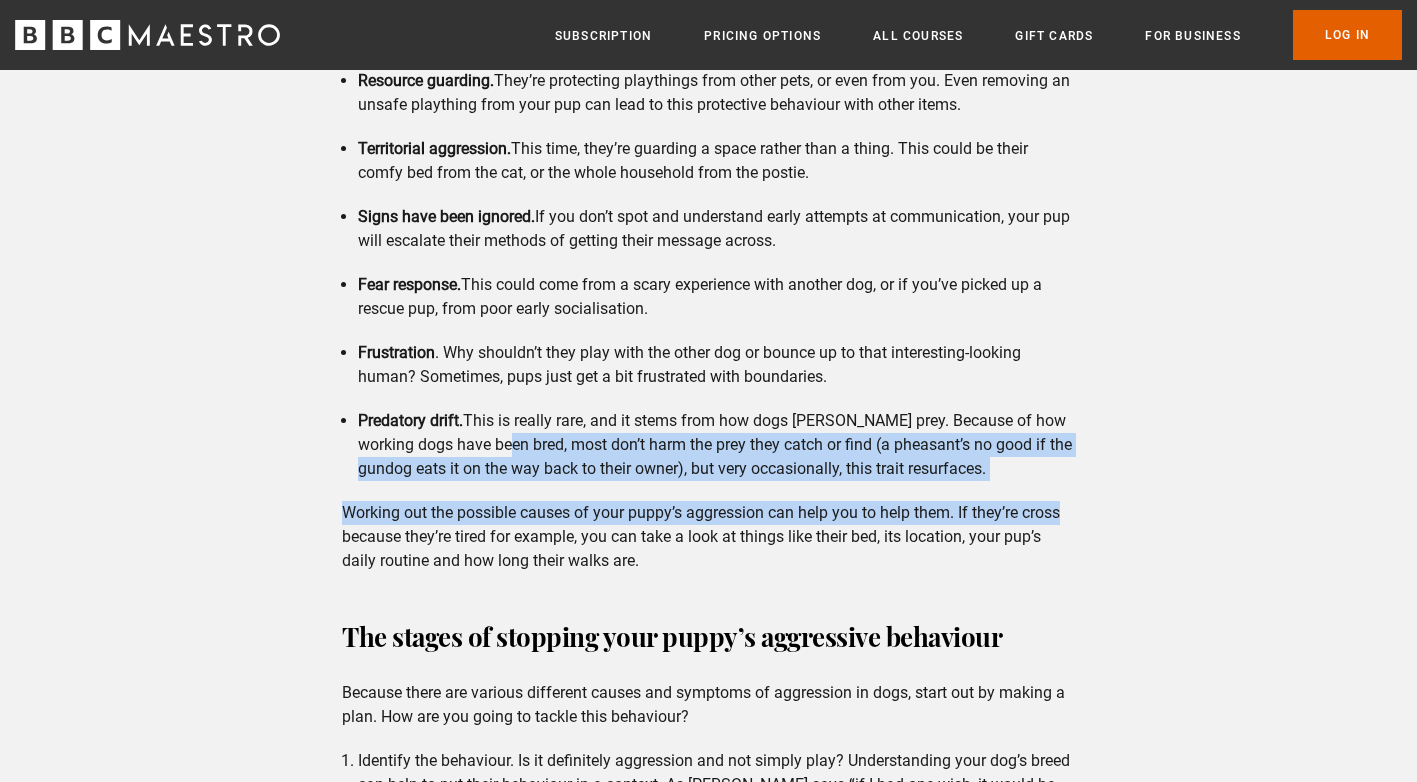 drag, startPoint x: 508, startPoint y: 447, endPoint x: 1106, endPoint y: 484, distance: 599.14355 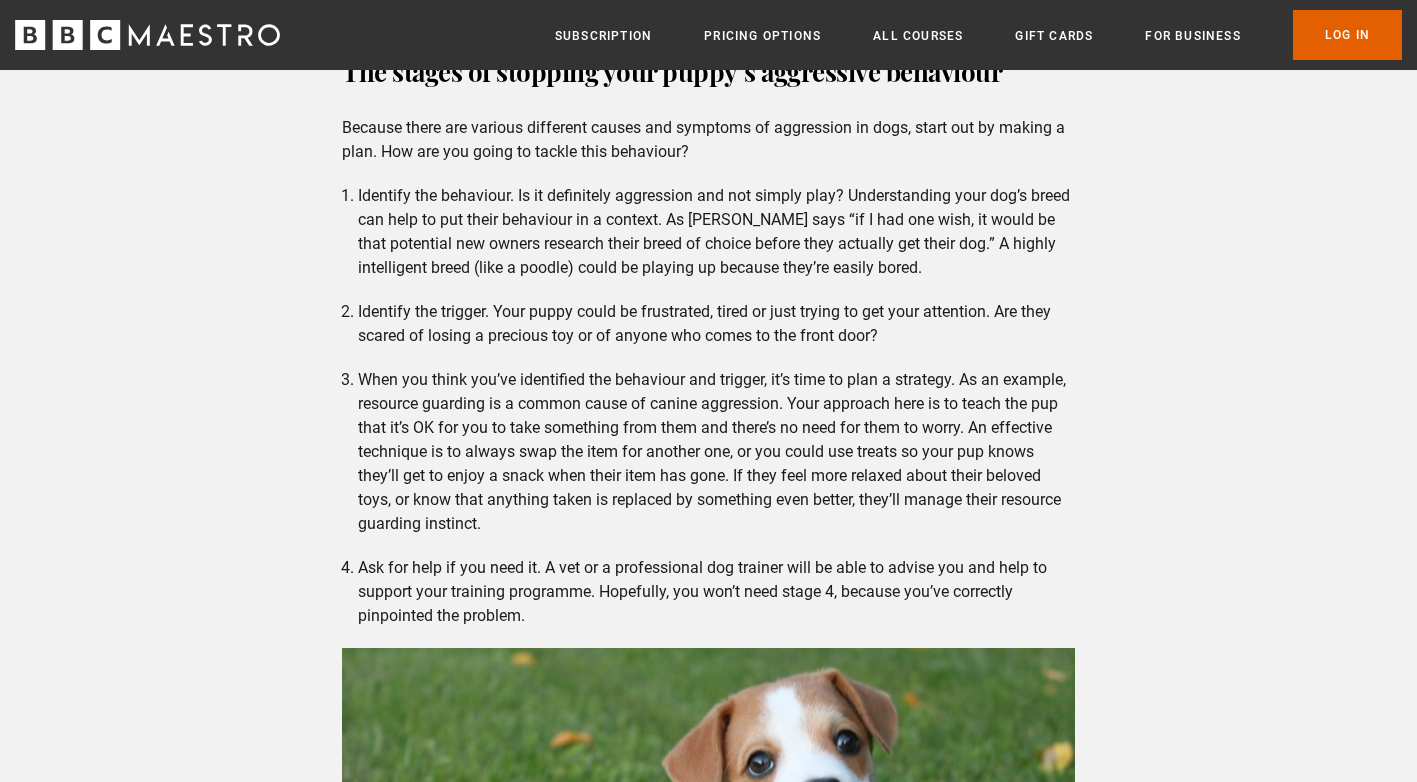 scroll, scrollTop: 4539, scrollLeft: 0, axis: vertical 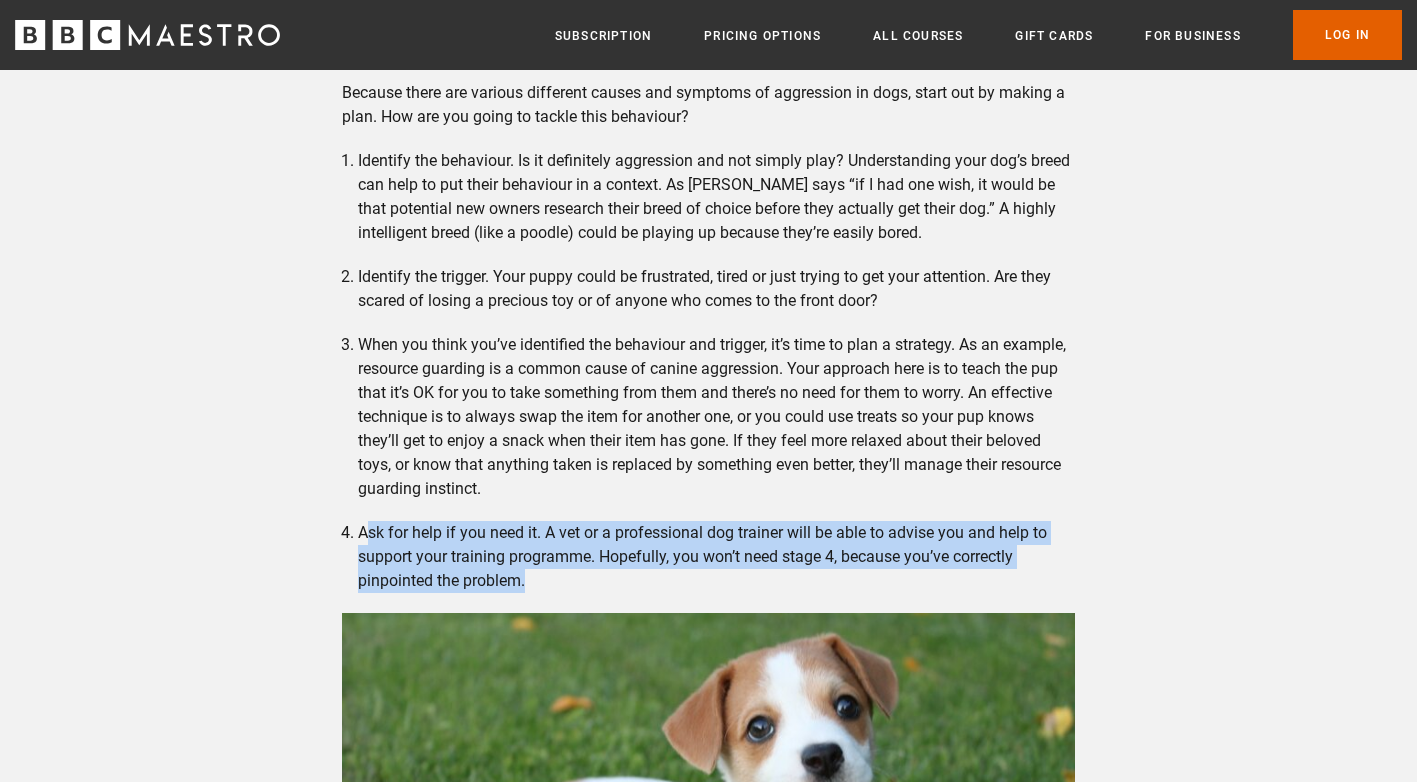 drag, startPoint x: 371, startPoint y: 524, endPoint x: 696, endPoint y: 586, distance: 330.861 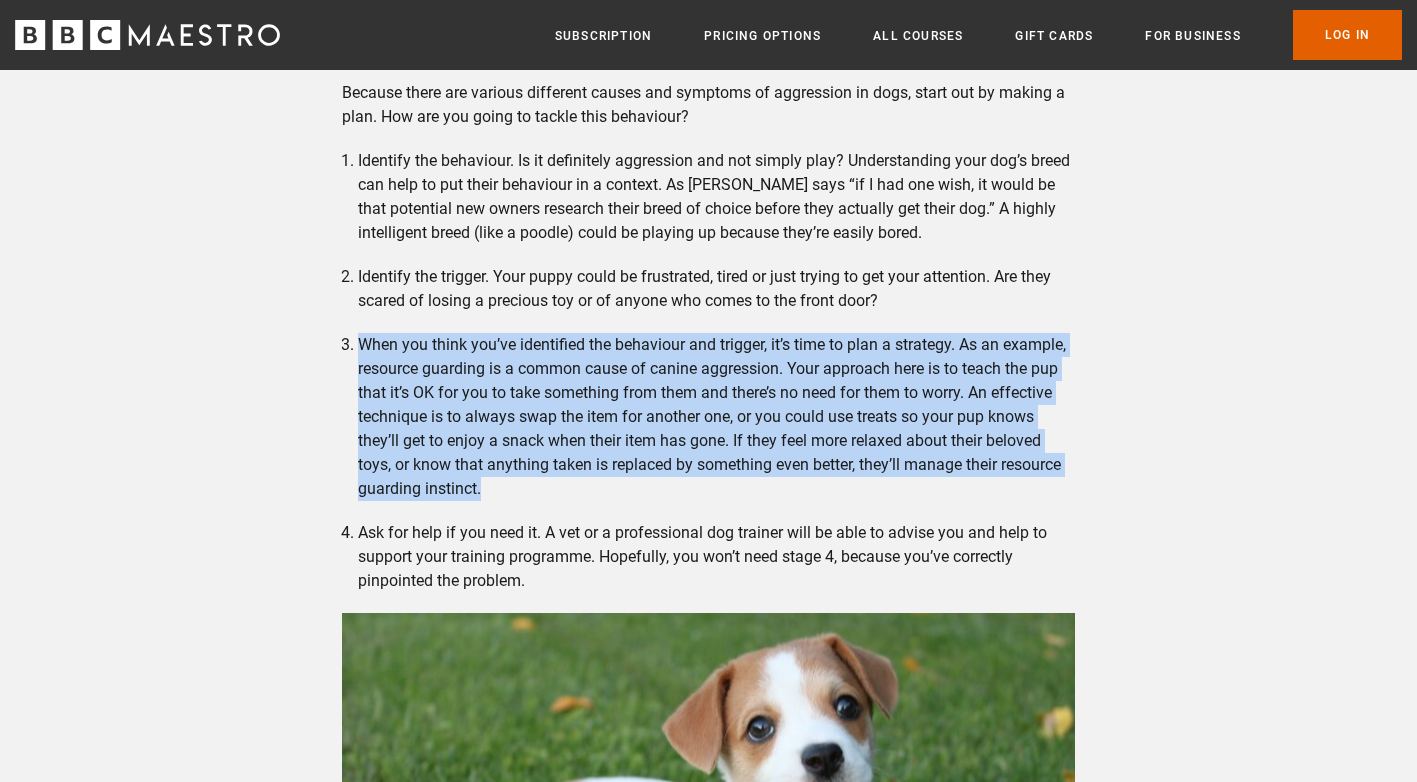 drag, startPoint x: 364, startPoint y: 346, endPoint x: 693, endPoint y: 487, distance: 357.94135 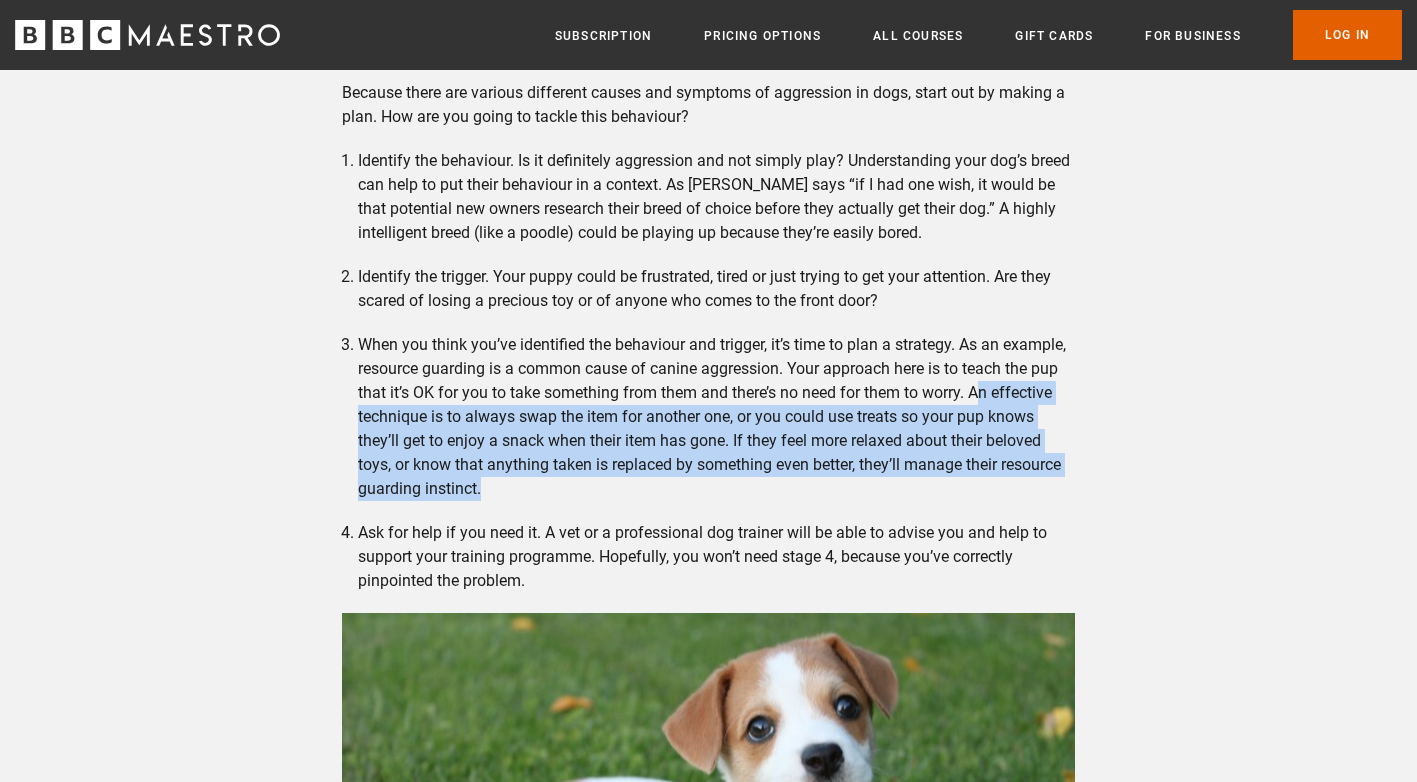 drag, startPoint x: 983, startPoint y: 395, endPoint x: 1147, endPoint y: 500, distance: 194.73315 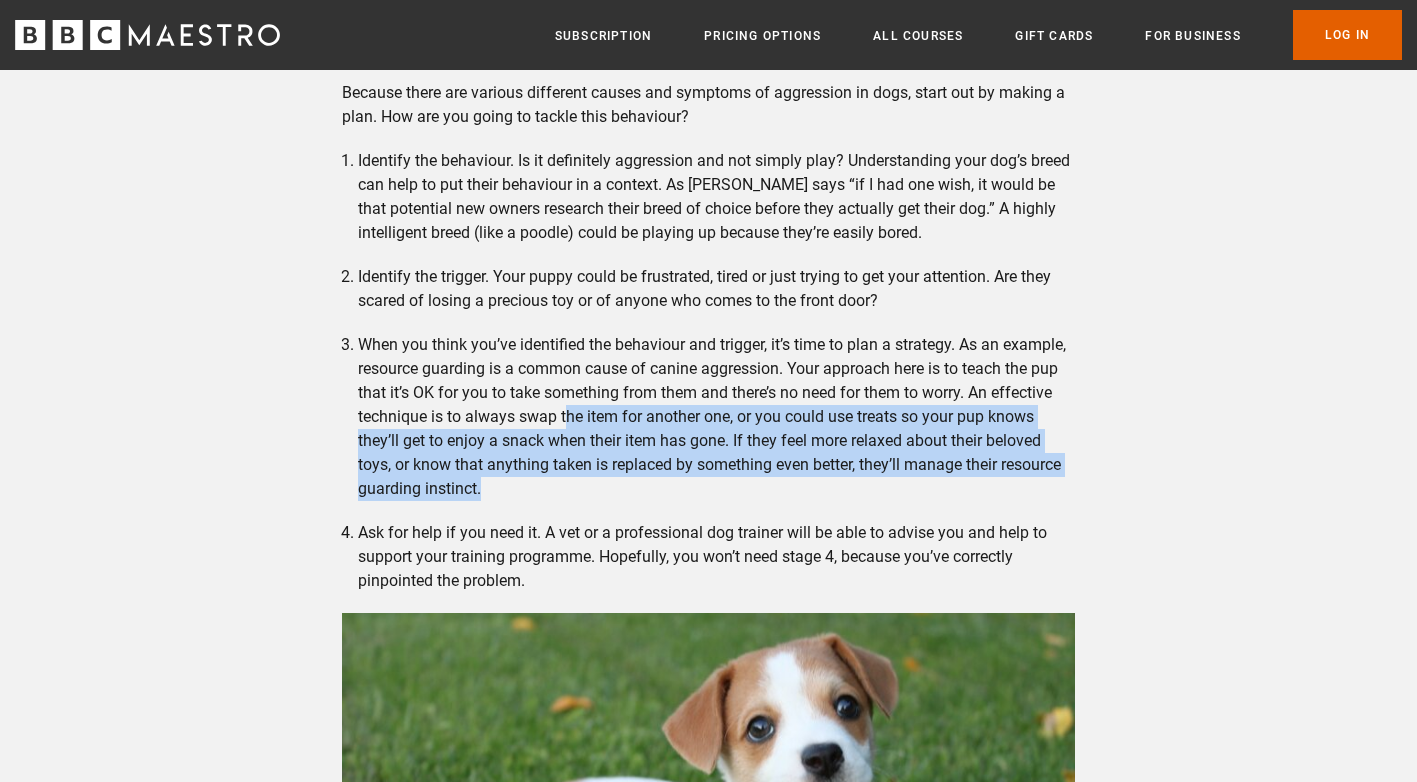 drag, startPoint x: 566, startPoint y: 411, endPoint x: 750, endPoint y: 492, distance: 201.0398 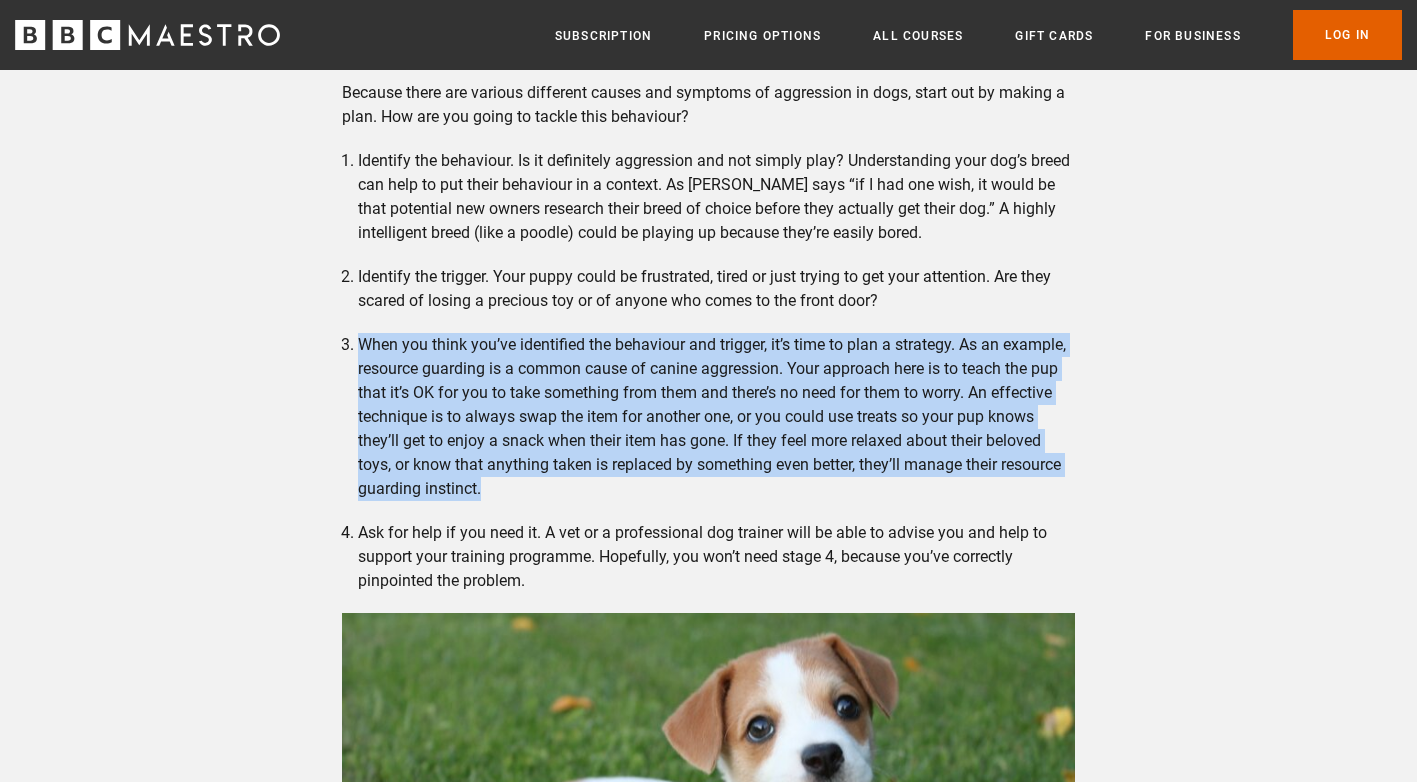 drag, startPoint x: 350, startPoint y: 335, endPoint x: 569, endPoint y: 498, distance: 273.00183 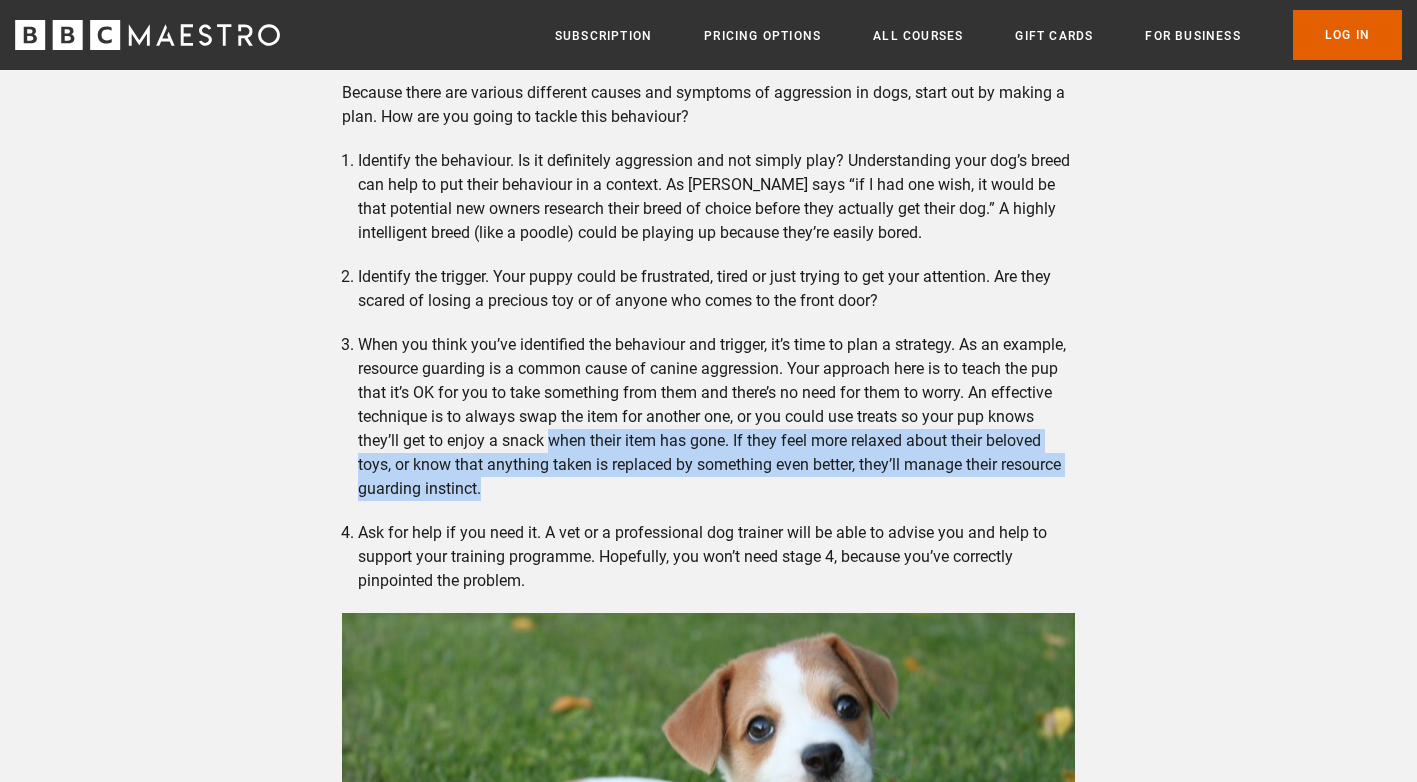 drag, startPoint x: 554, startPoint y: 437, endPoint x: 723, endPoint y: 498, distance: 179.67192 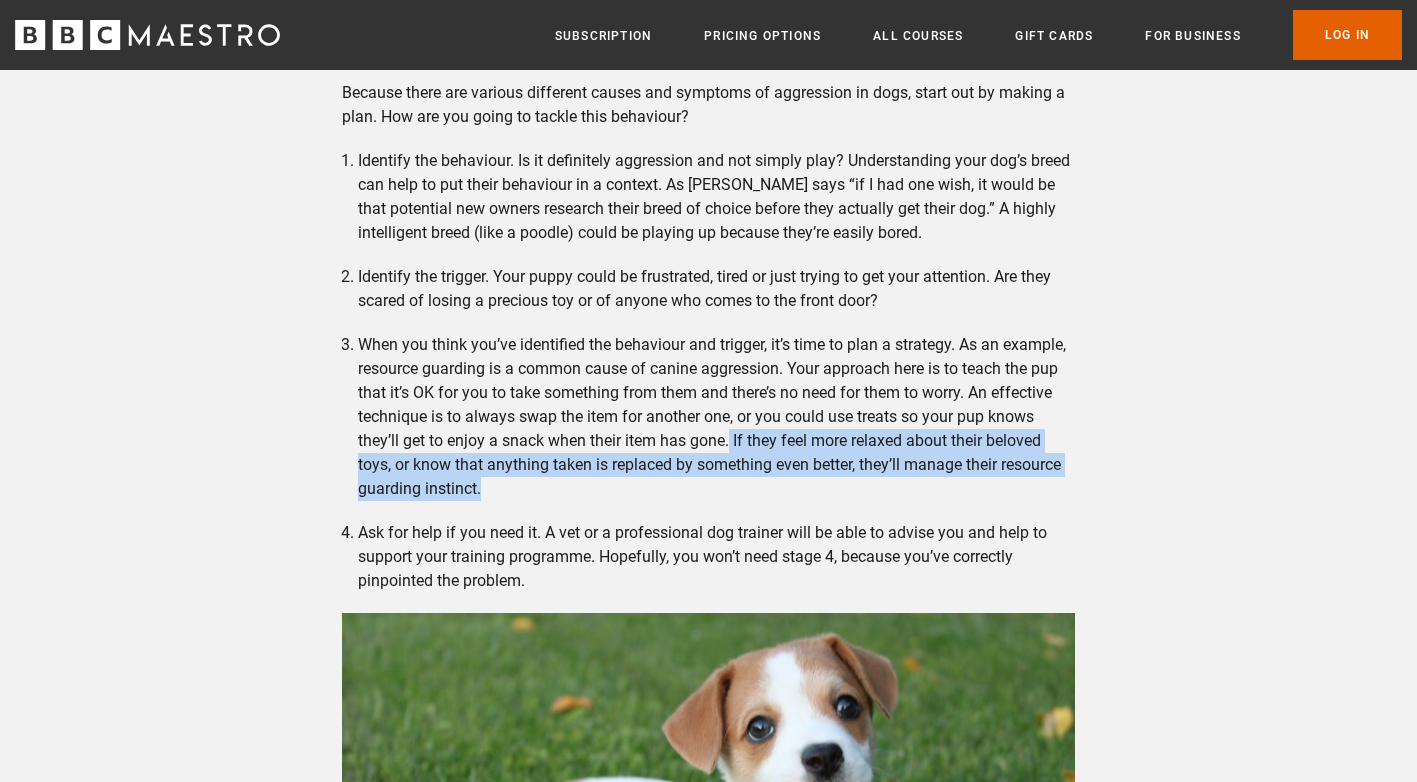 drag, startPoint x: 734, startPoint y: 439, endPoint x: 749, endPoint y: 498, distance: 60.876926 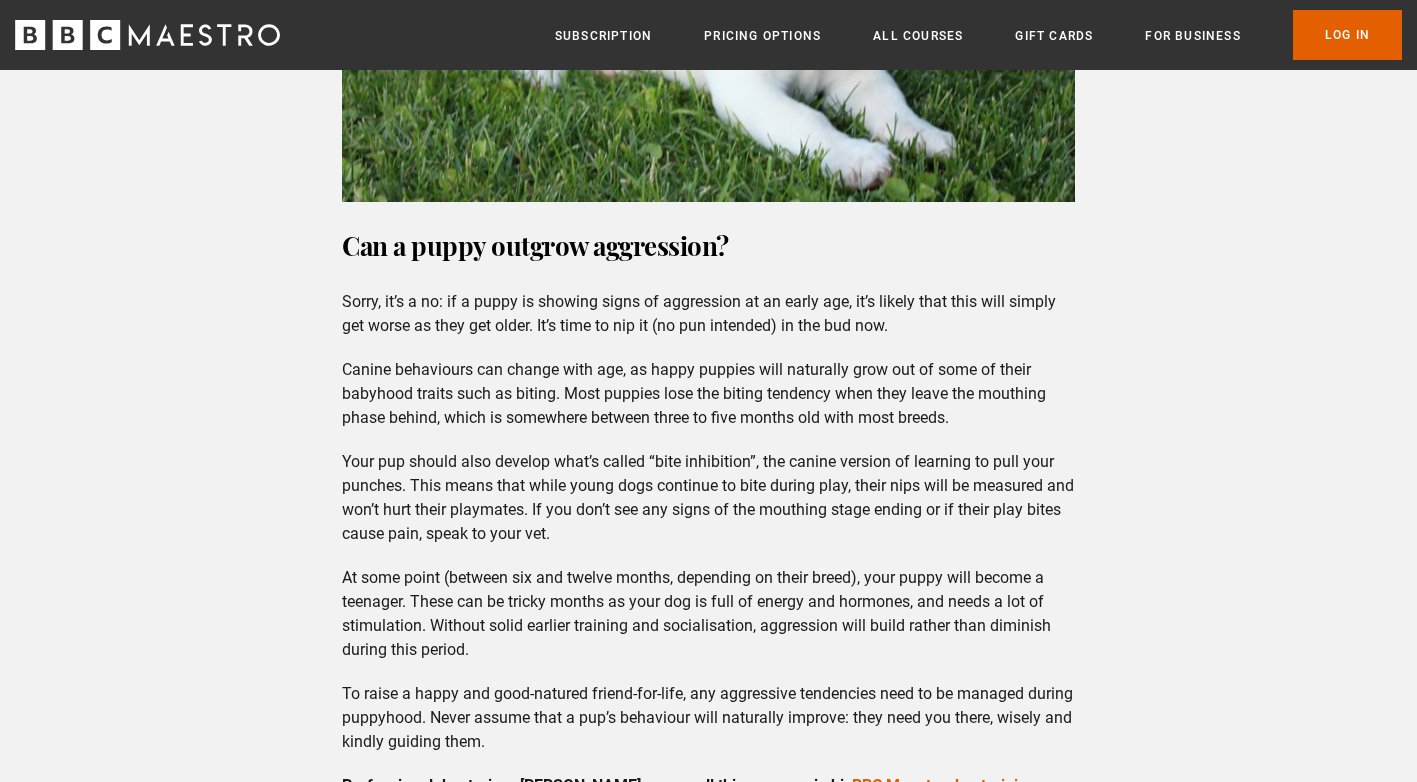 scroll, scrollTop: 5439, scrollLeft: 0, axis: vertical 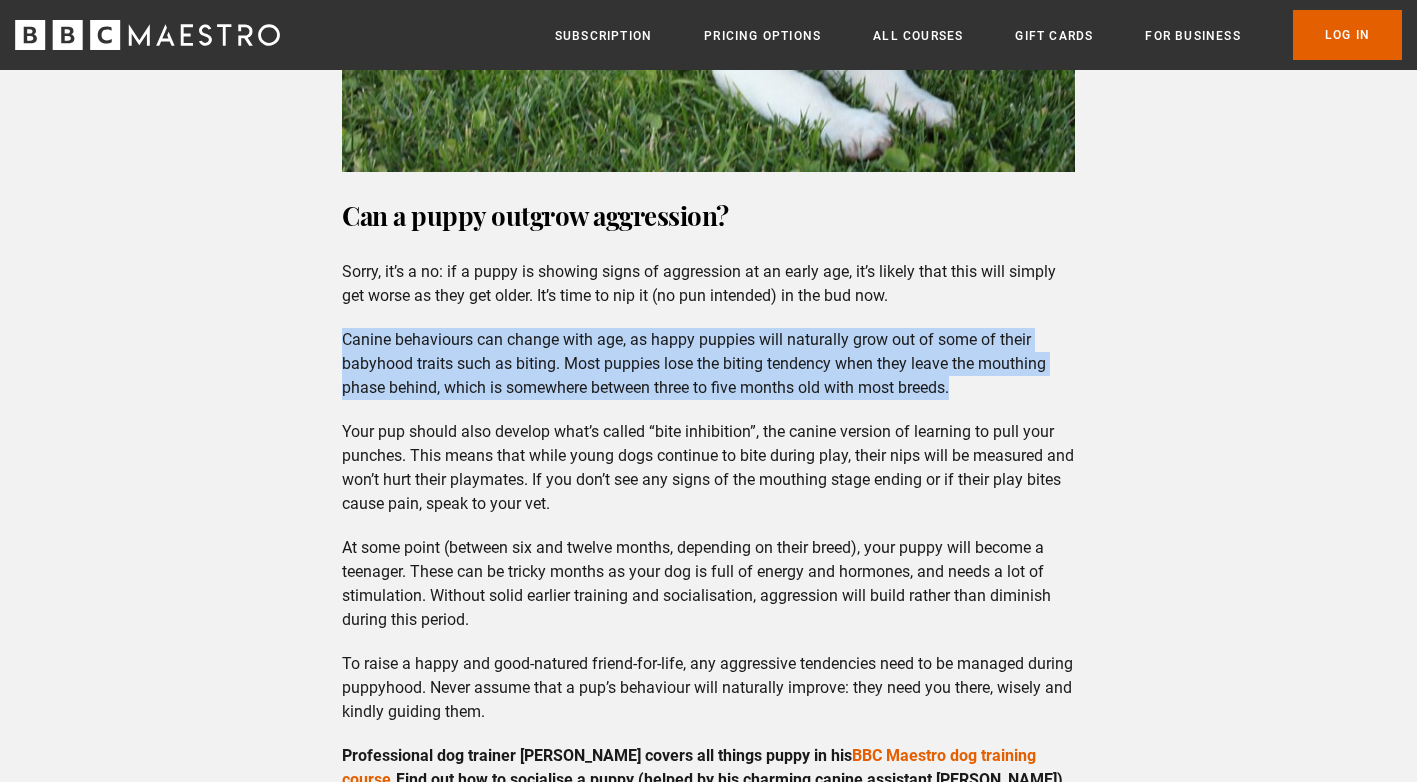 drag, startPoint x: 346, startPoint y: 334, endPoint x: 1019, endPoint y: 396, distance: 675.84985 